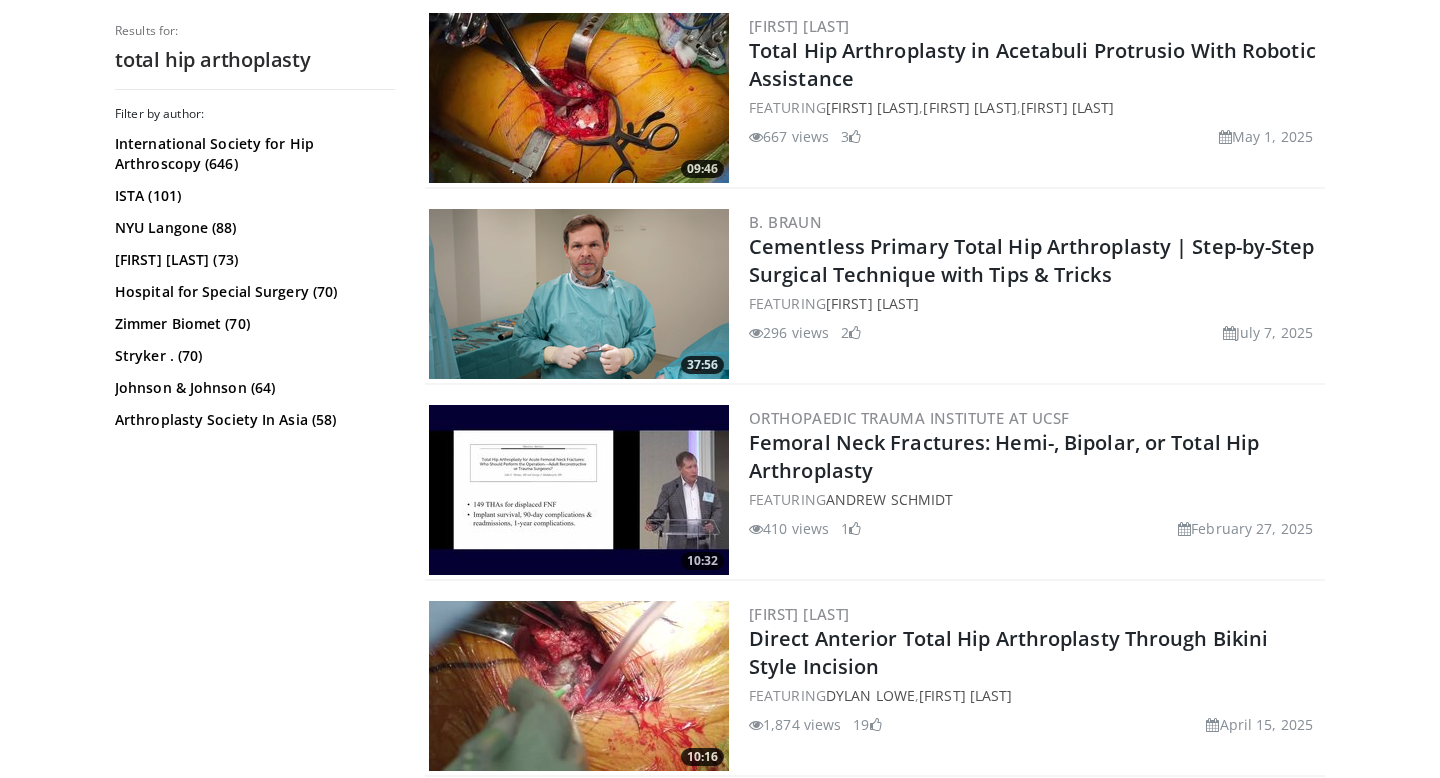 scroll, scrollTop: 0, scrollLeft: 0, axis: both 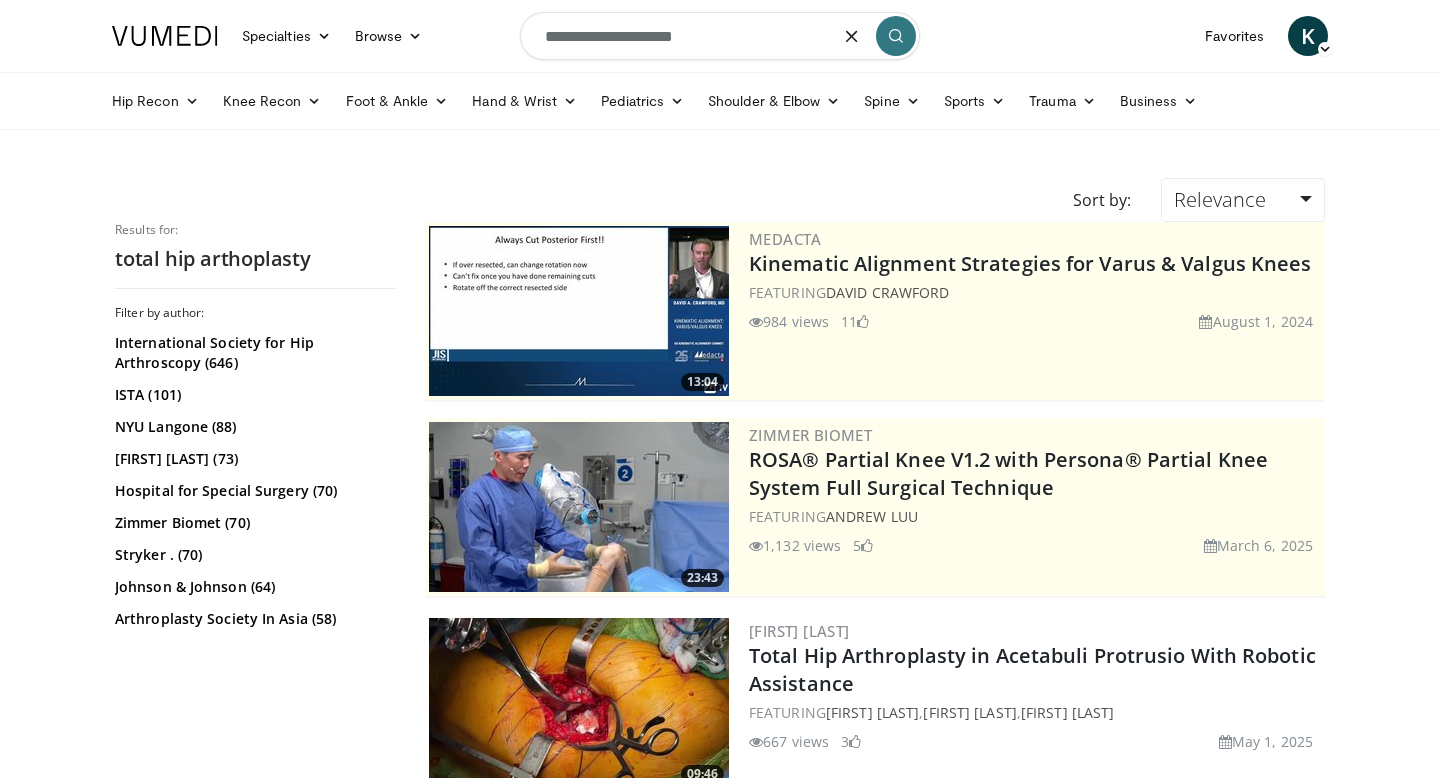 click on "**********" at bounding box center (720, 36) 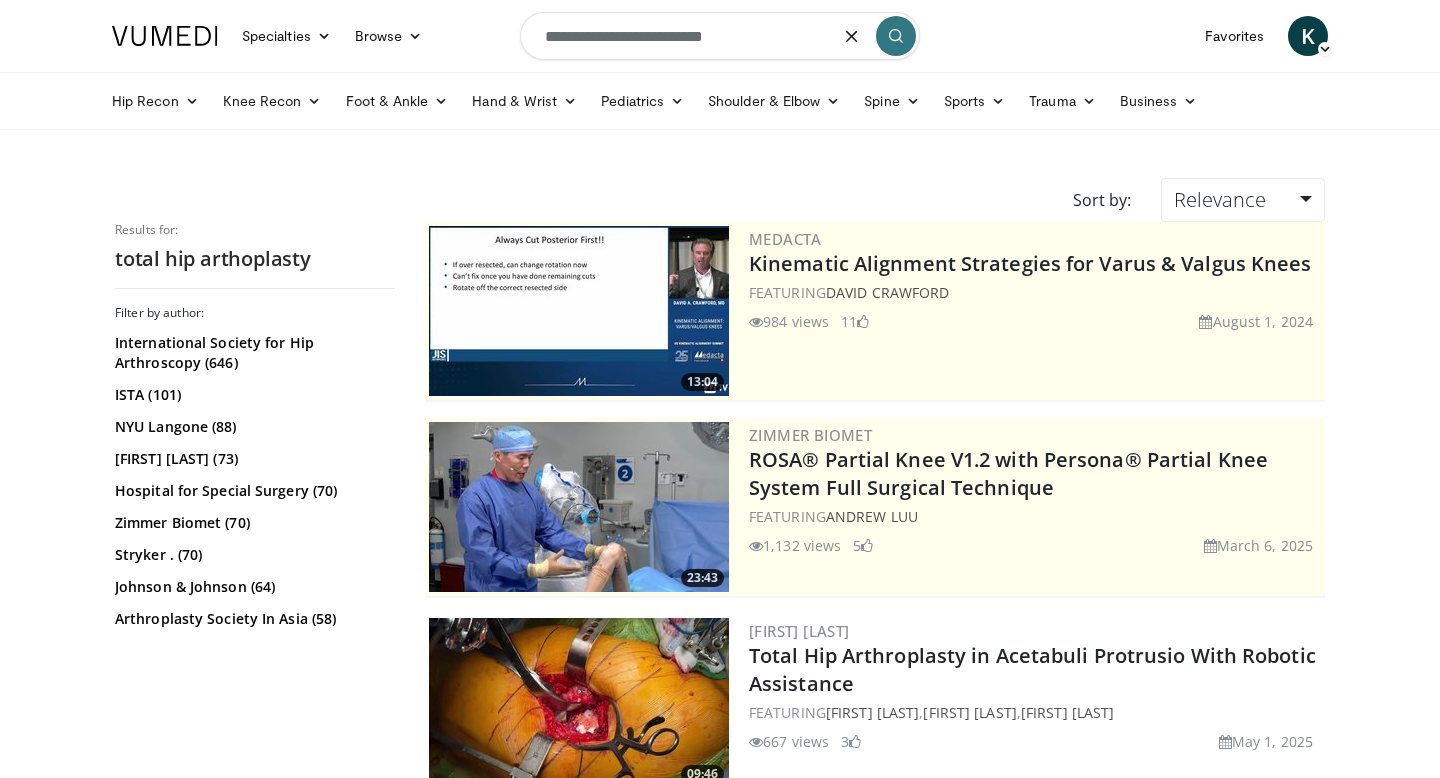 type on "**********" 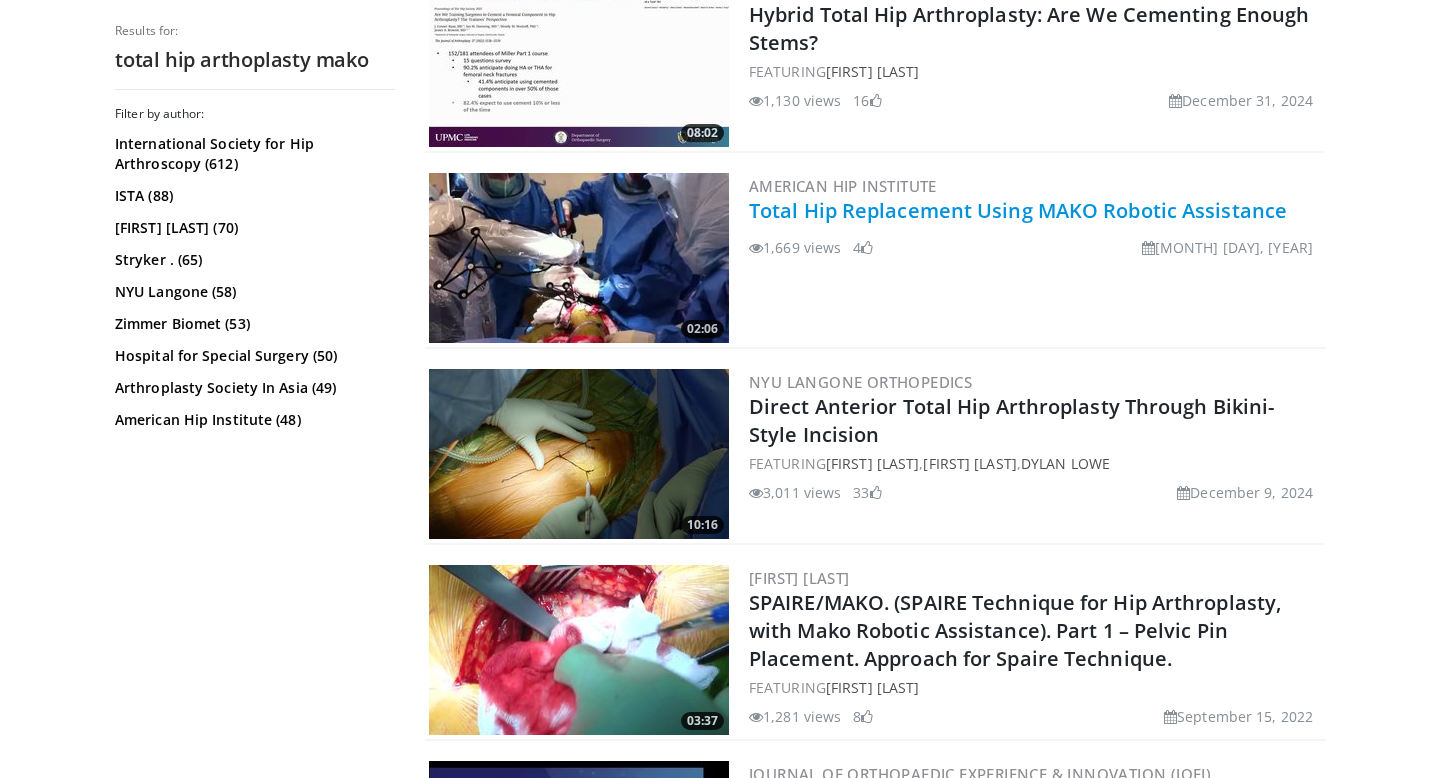 scroll, scrollTop: 2602, scrollLeft: 0, axis: vertical 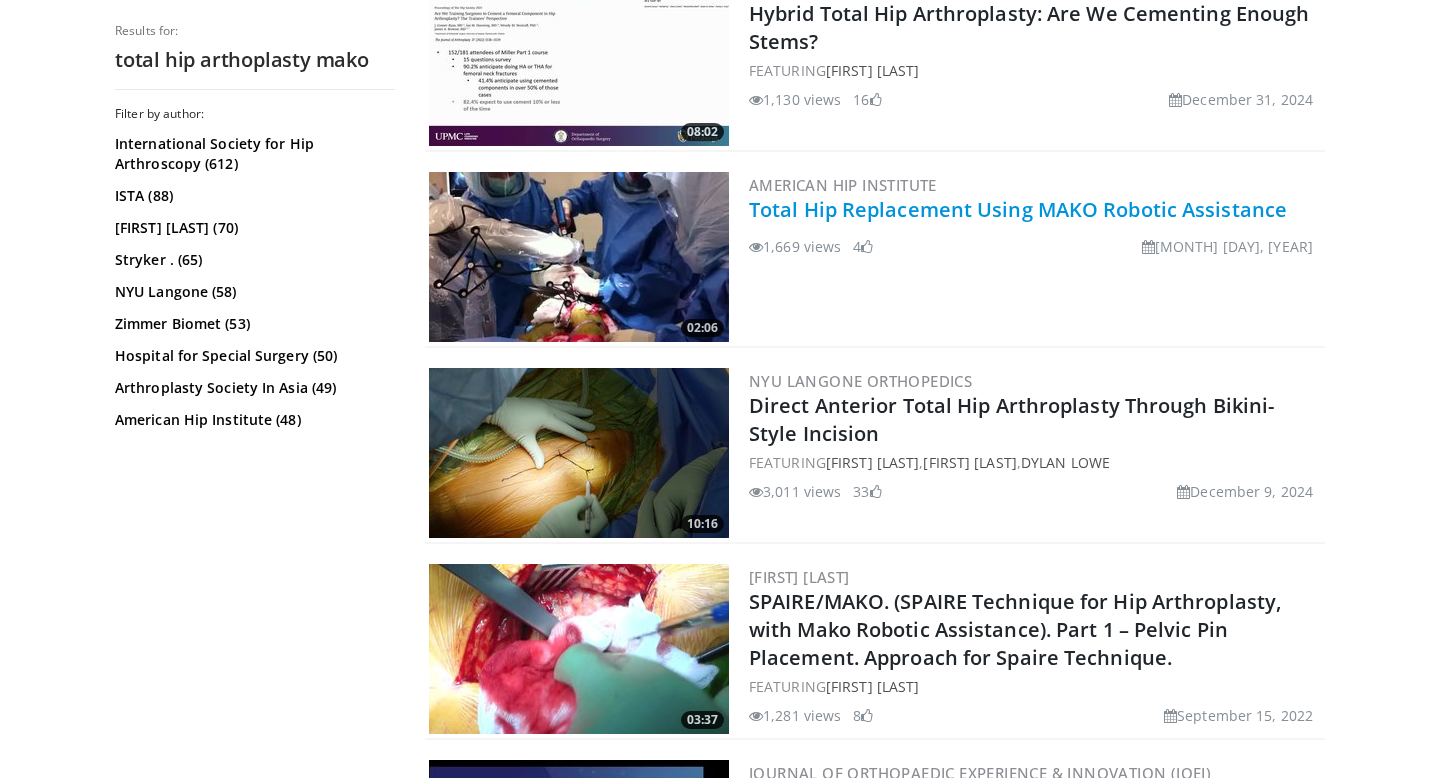 click on "Total Hip Replacement Using MAKO Robotic Assistance" at bounding box center (1018, 209) 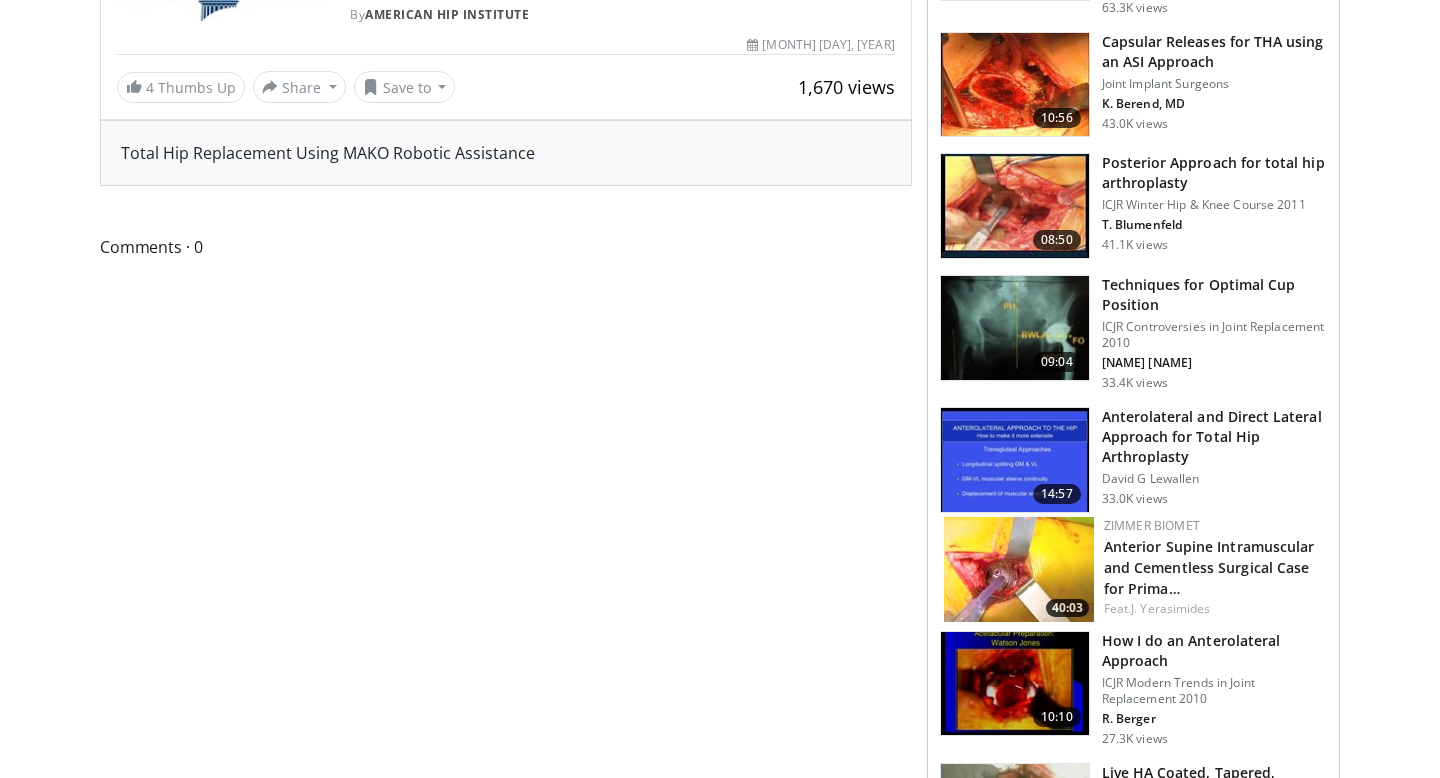 scroll, scrollTop: 691, scrollLeft: 0, axis: vertical 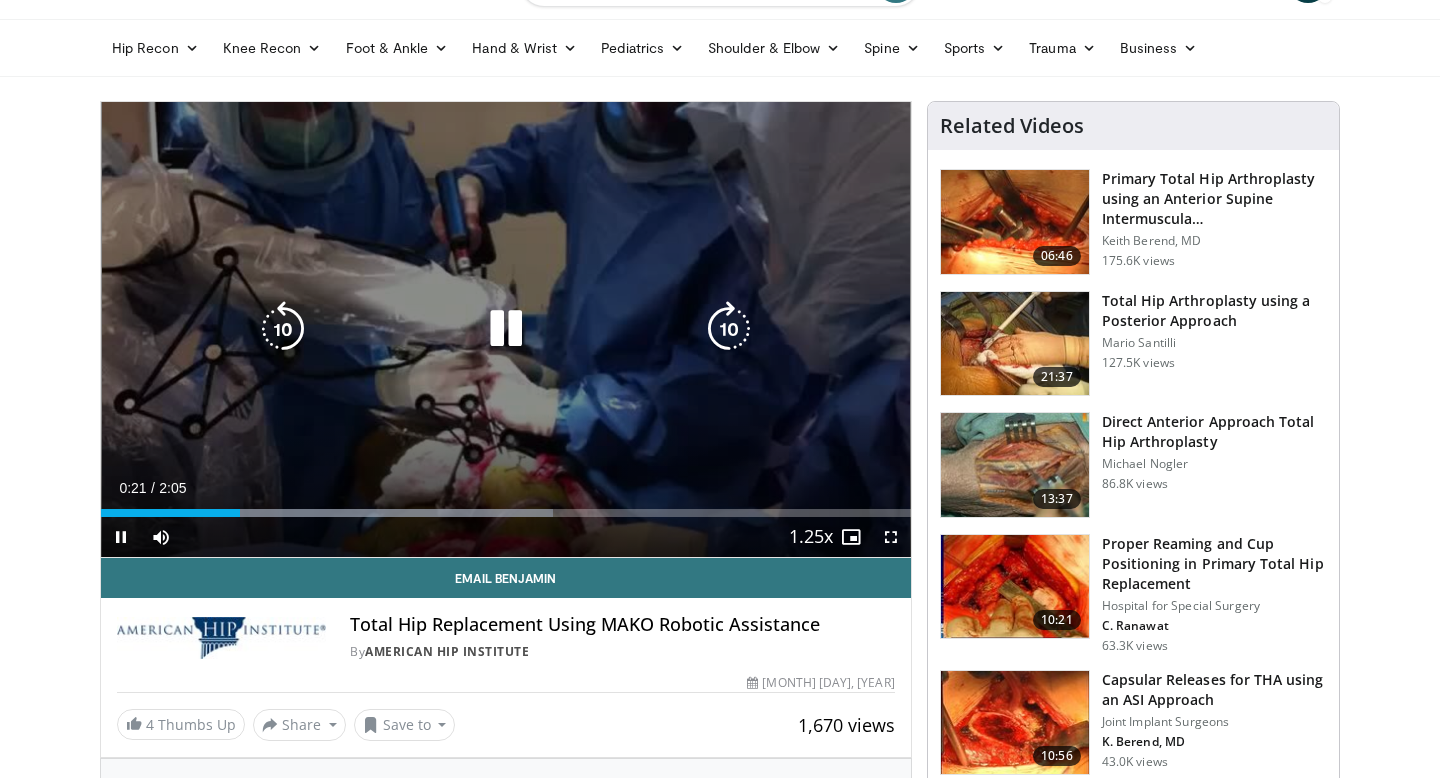 click at bounding box center [283, 329] 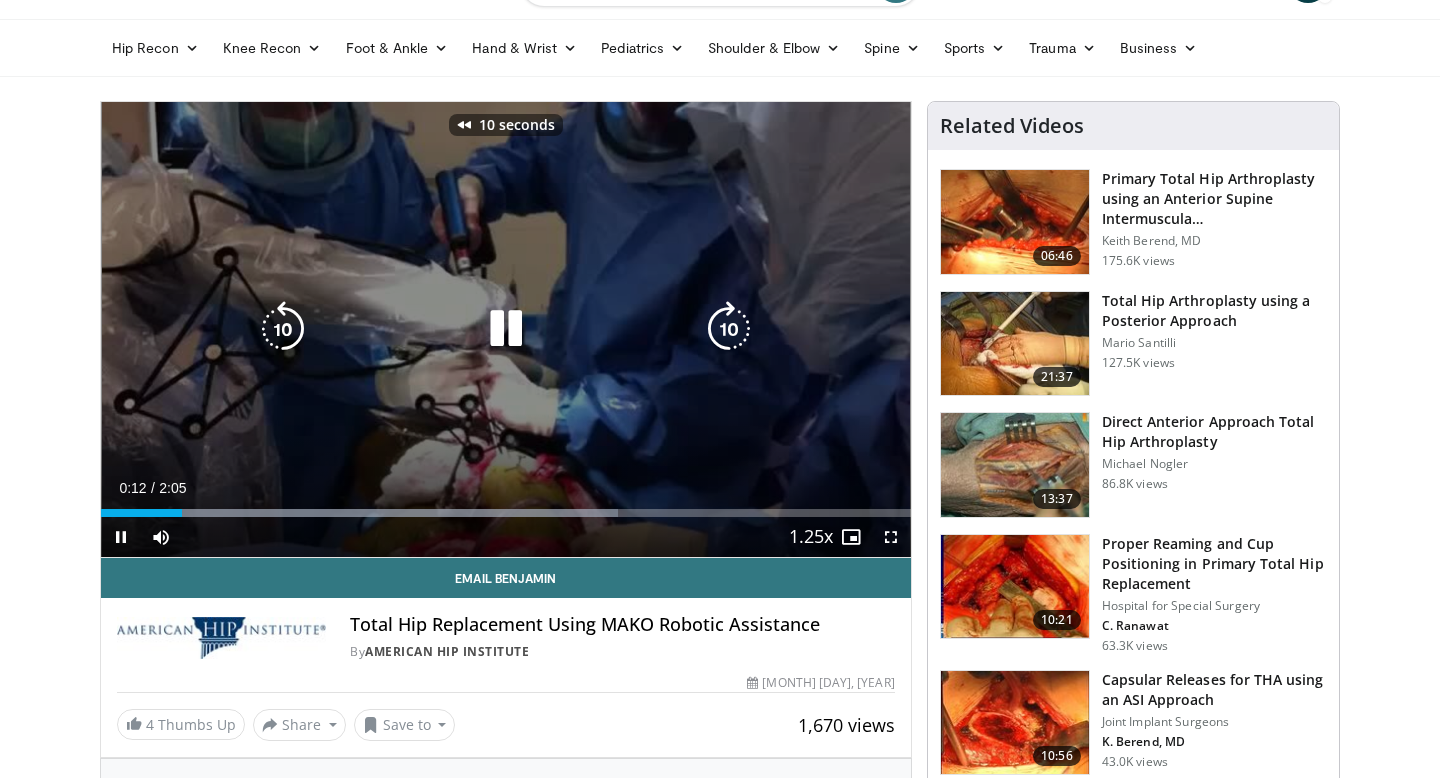 click at bounding box center [283, 329] 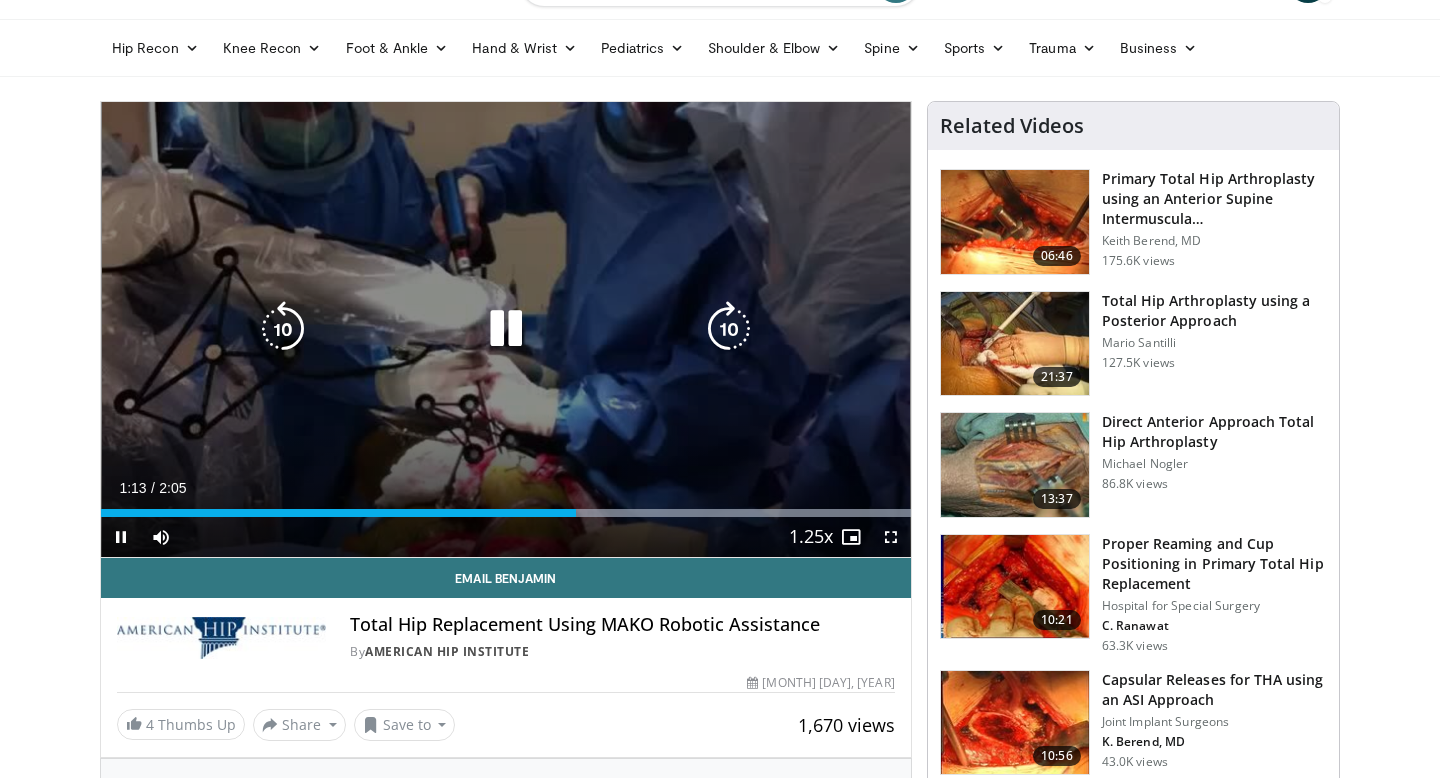 click at bounding box center [729, 329] 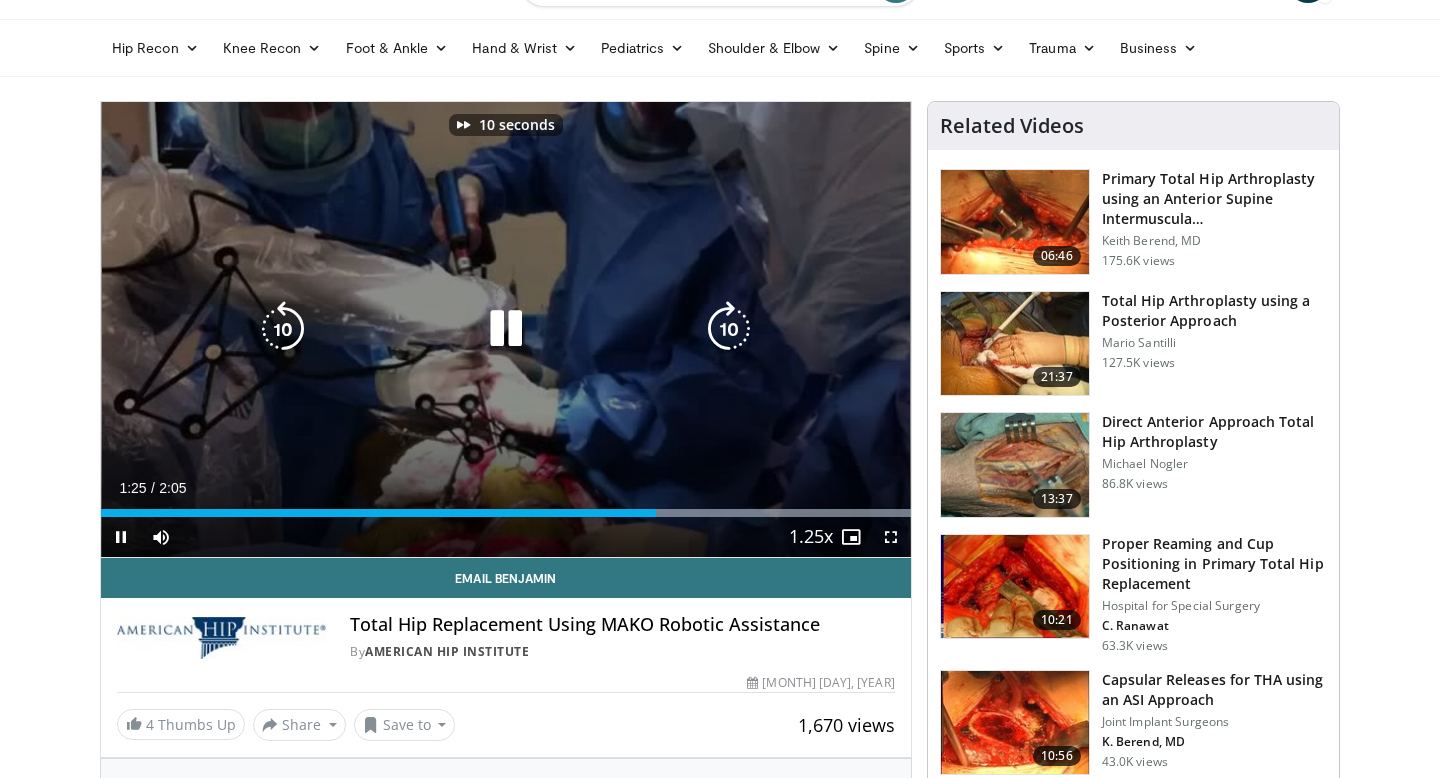 click at bounding box center (283, 329) 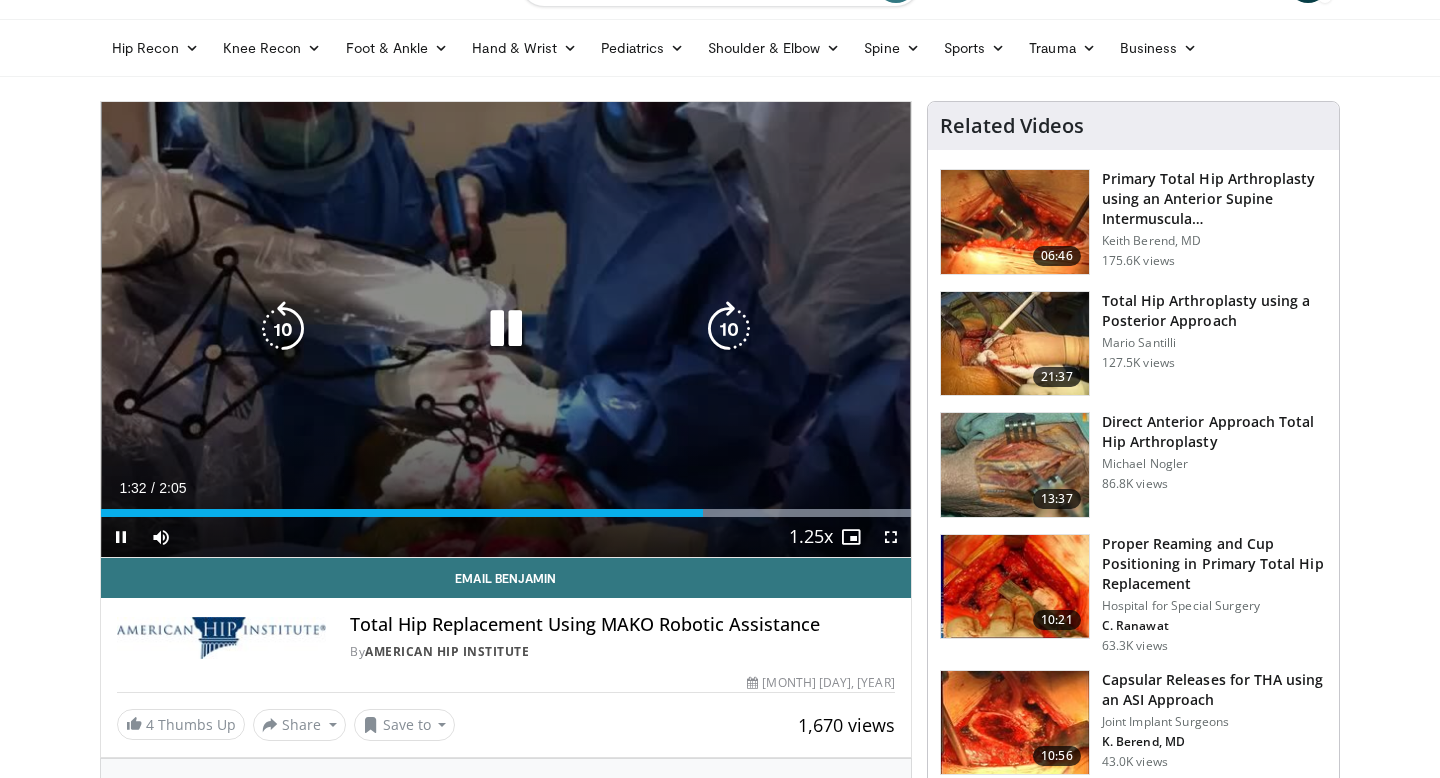 click at bounding box center (506, 329) 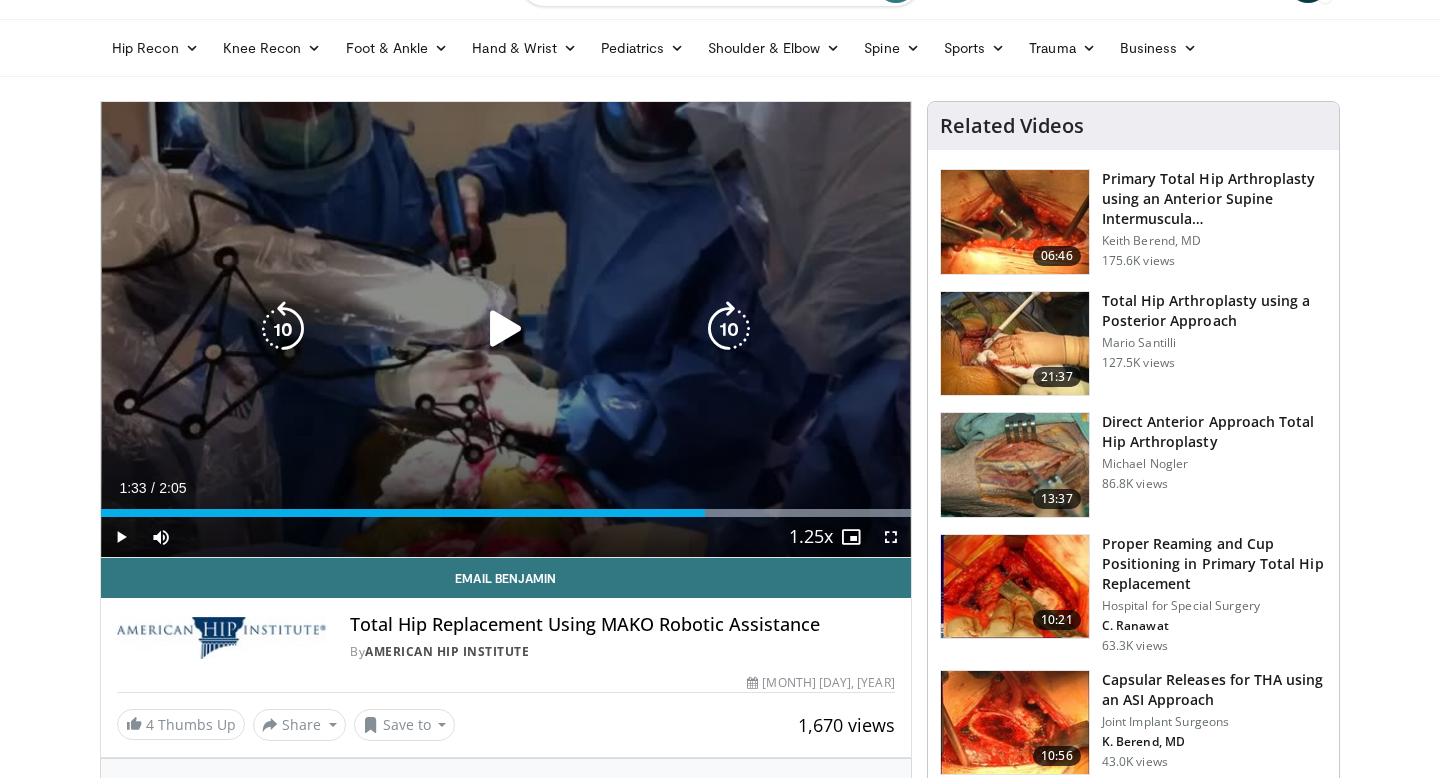 click at bounding box center (283, 329) 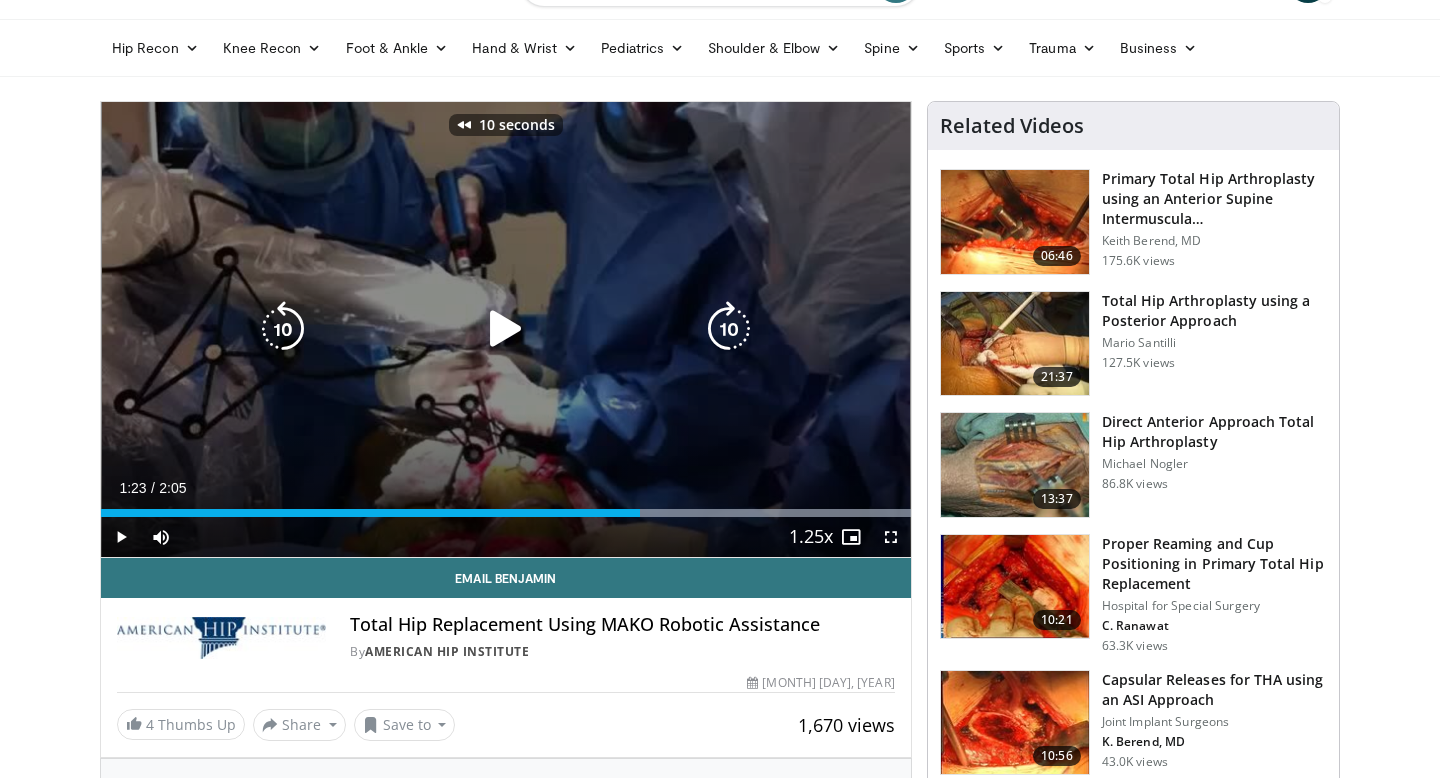 click at bounding box center (506, 329) 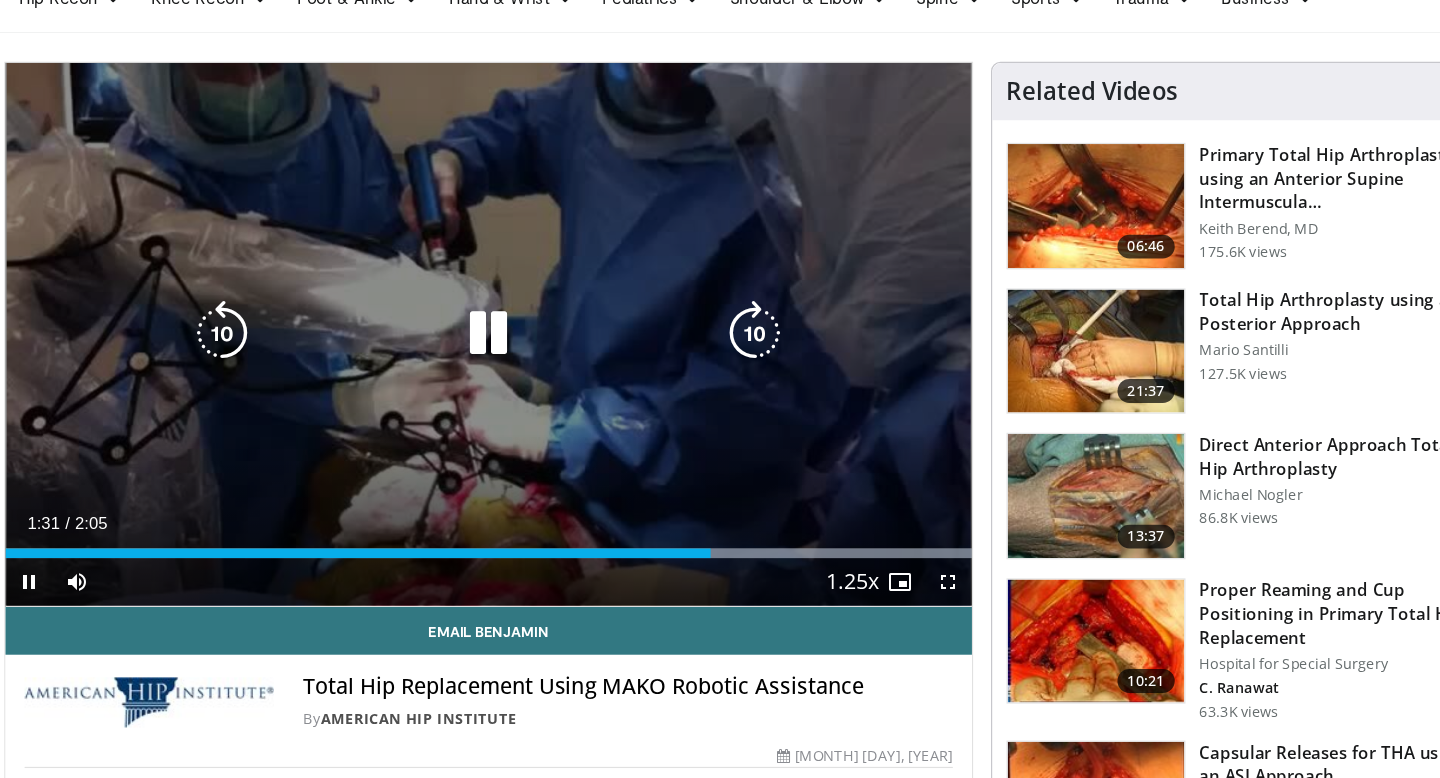 click at bounding box center [506, 329] 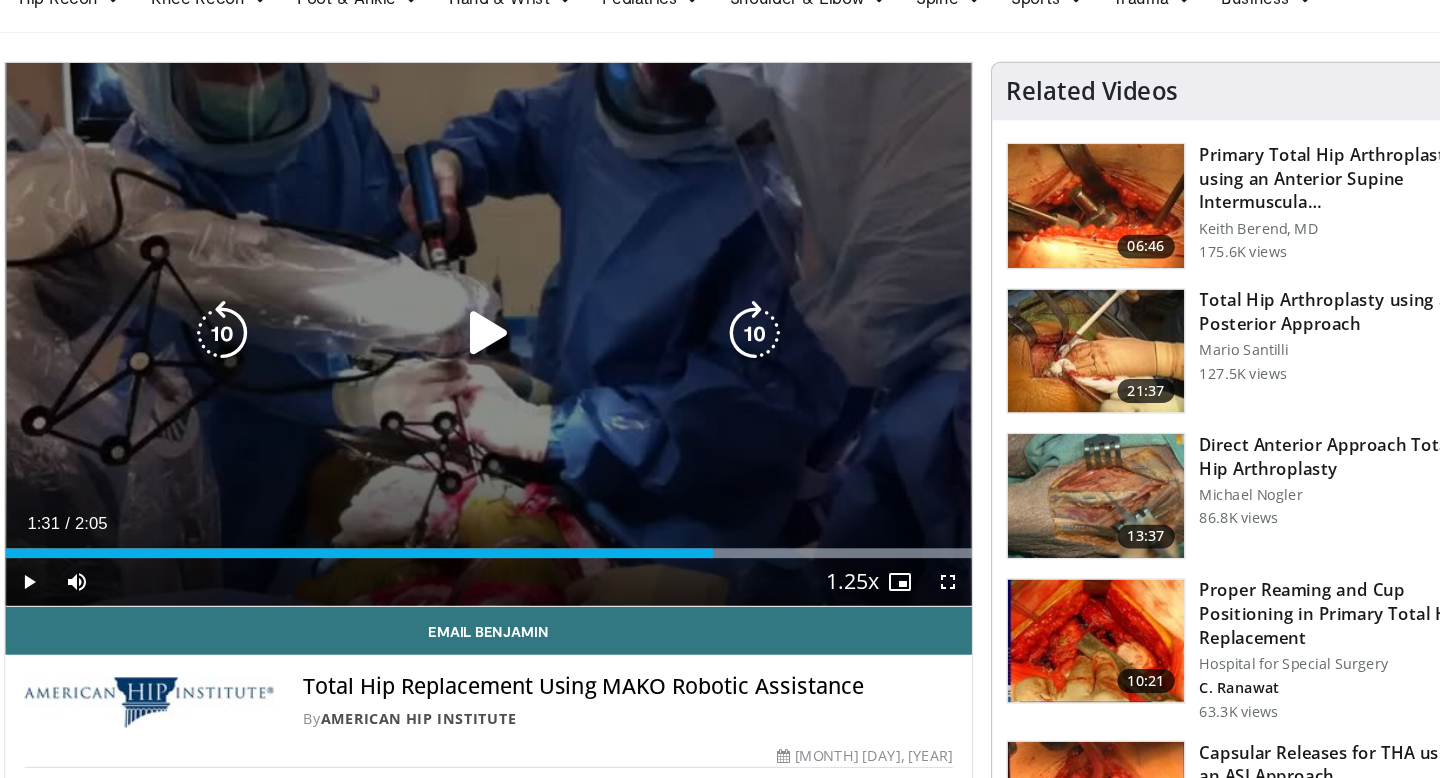 type 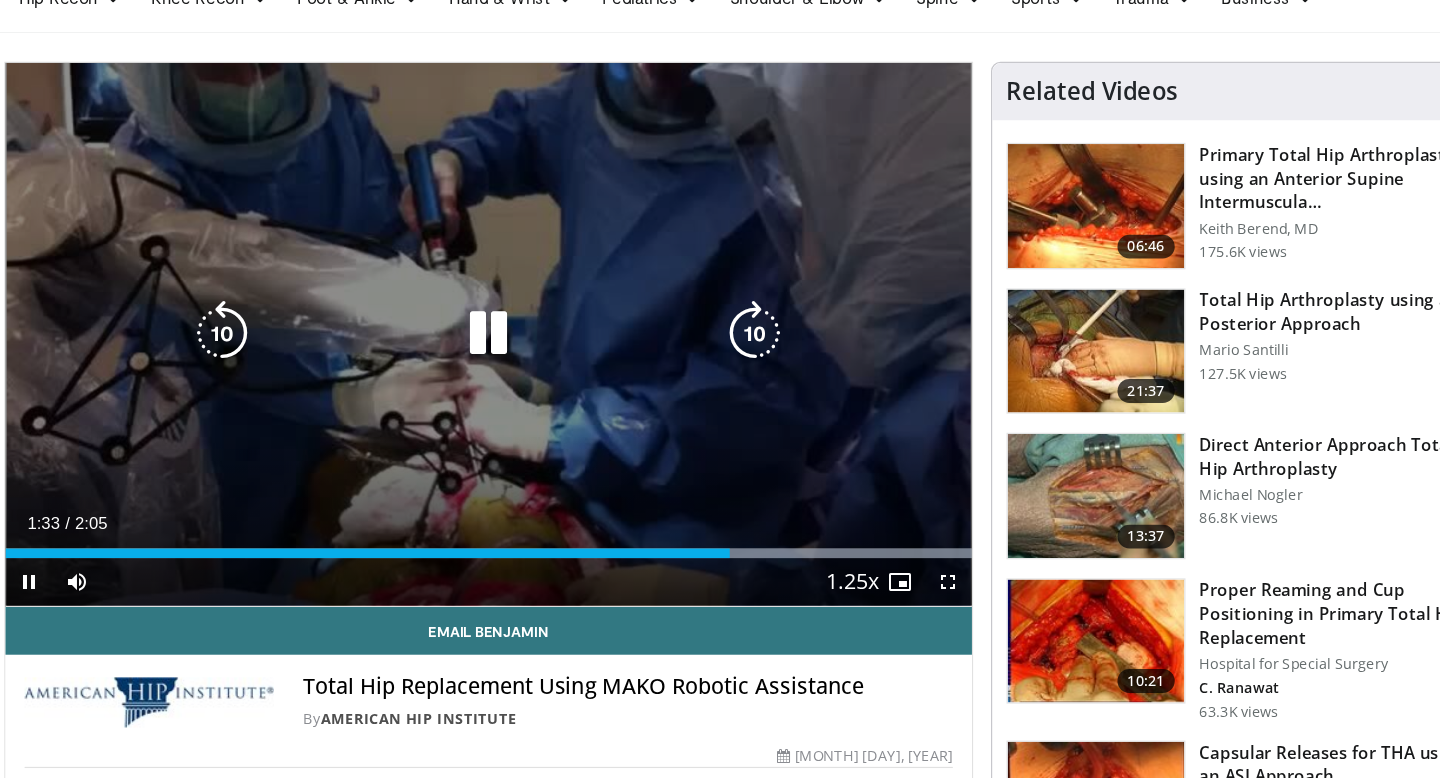 click at bounding box center [283, 329] 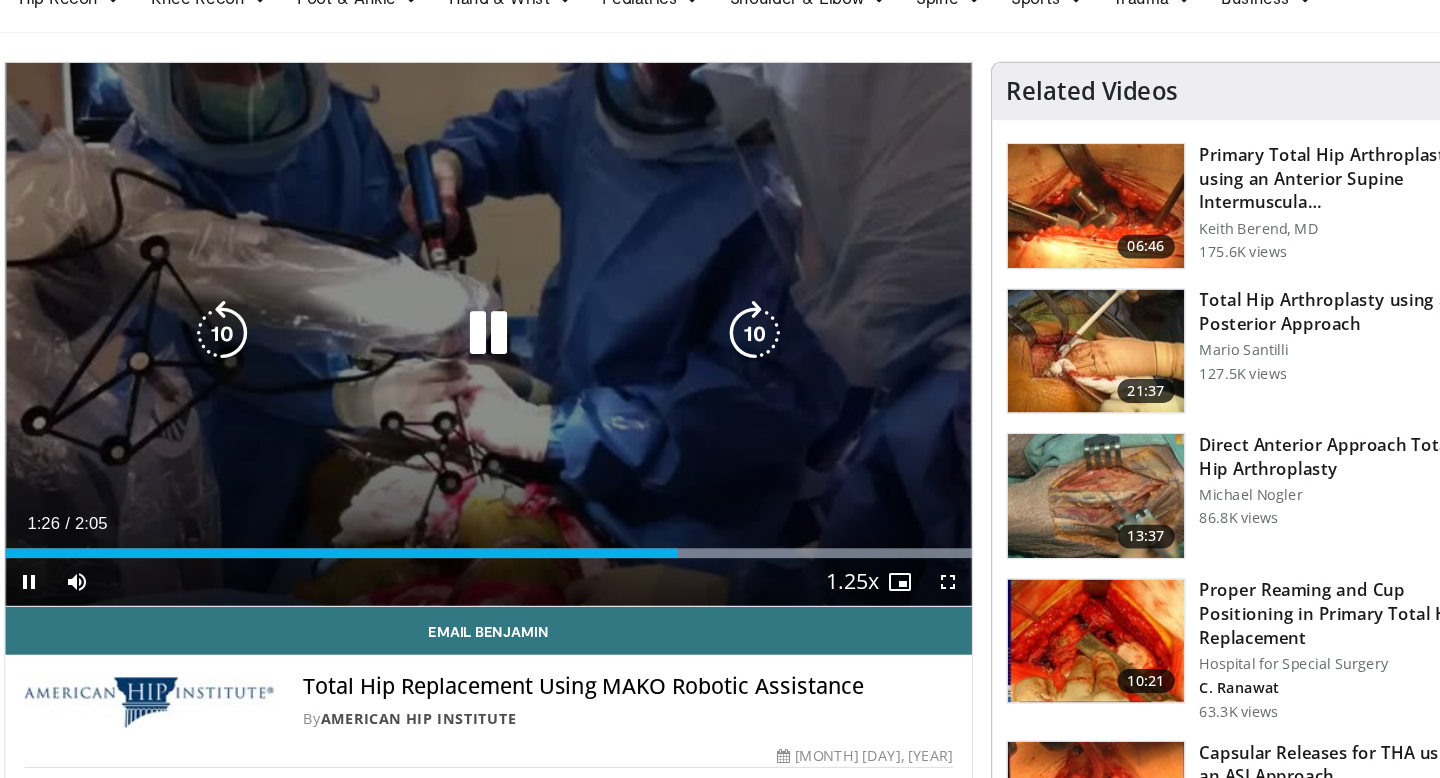 click at bounding box center (506, 329) 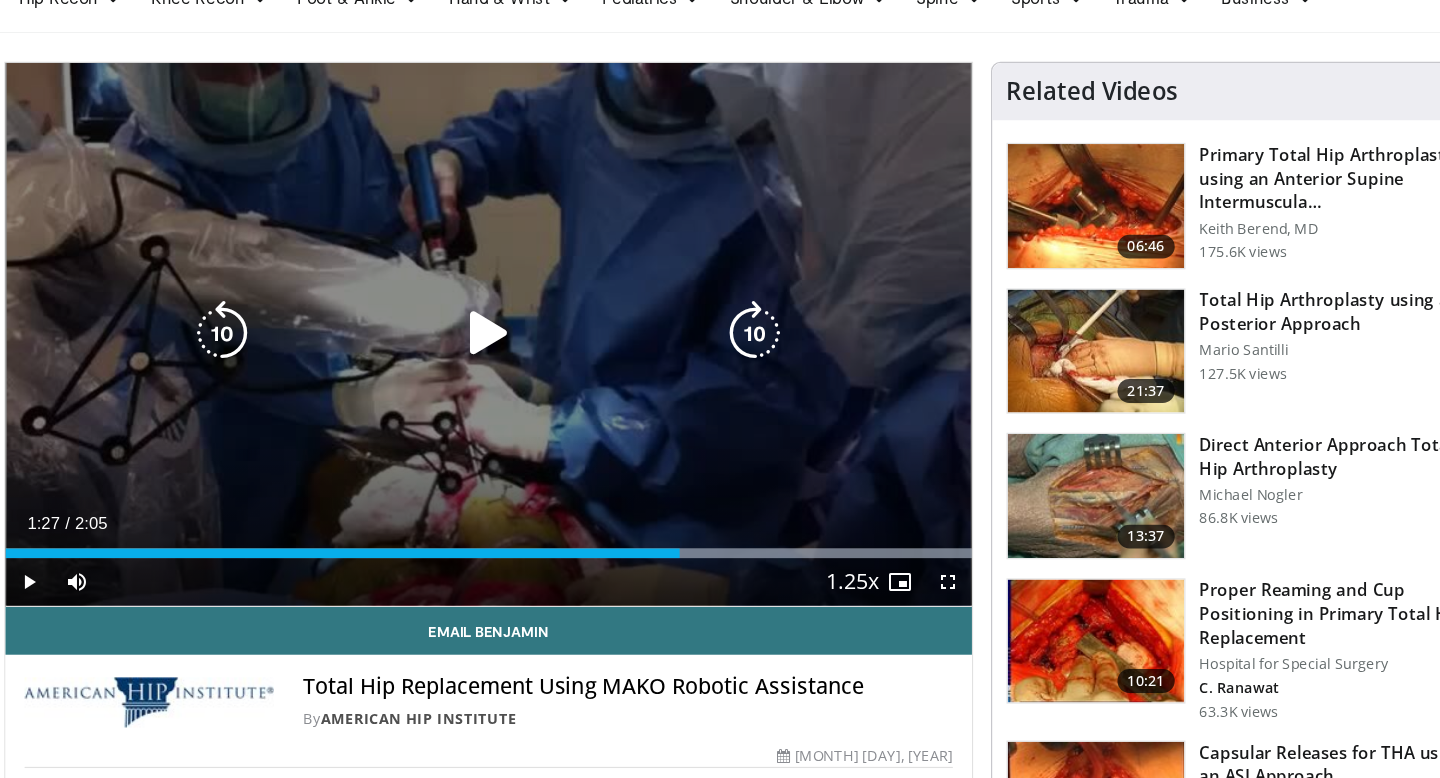 click at bounding box center (506, 329) 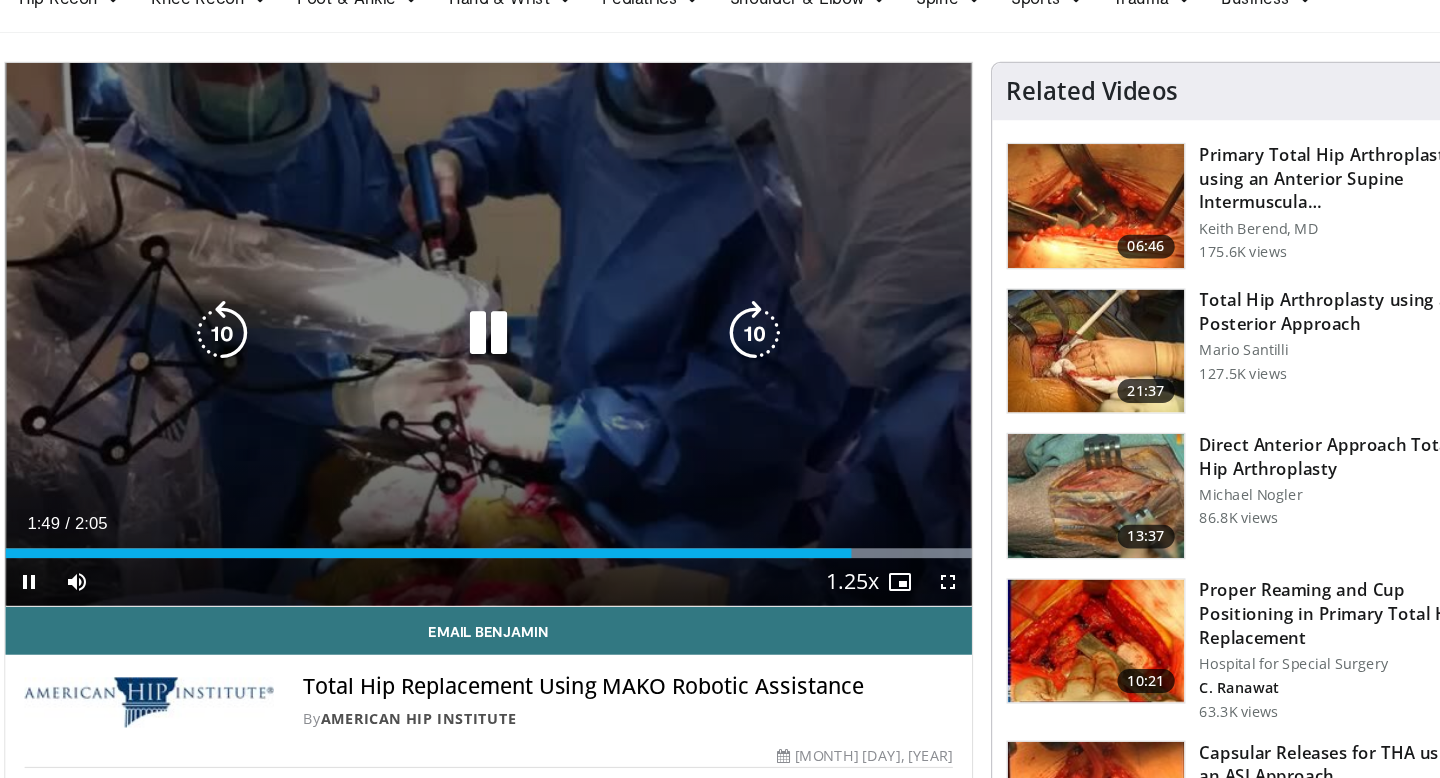 click at bounding box center (506, 329) 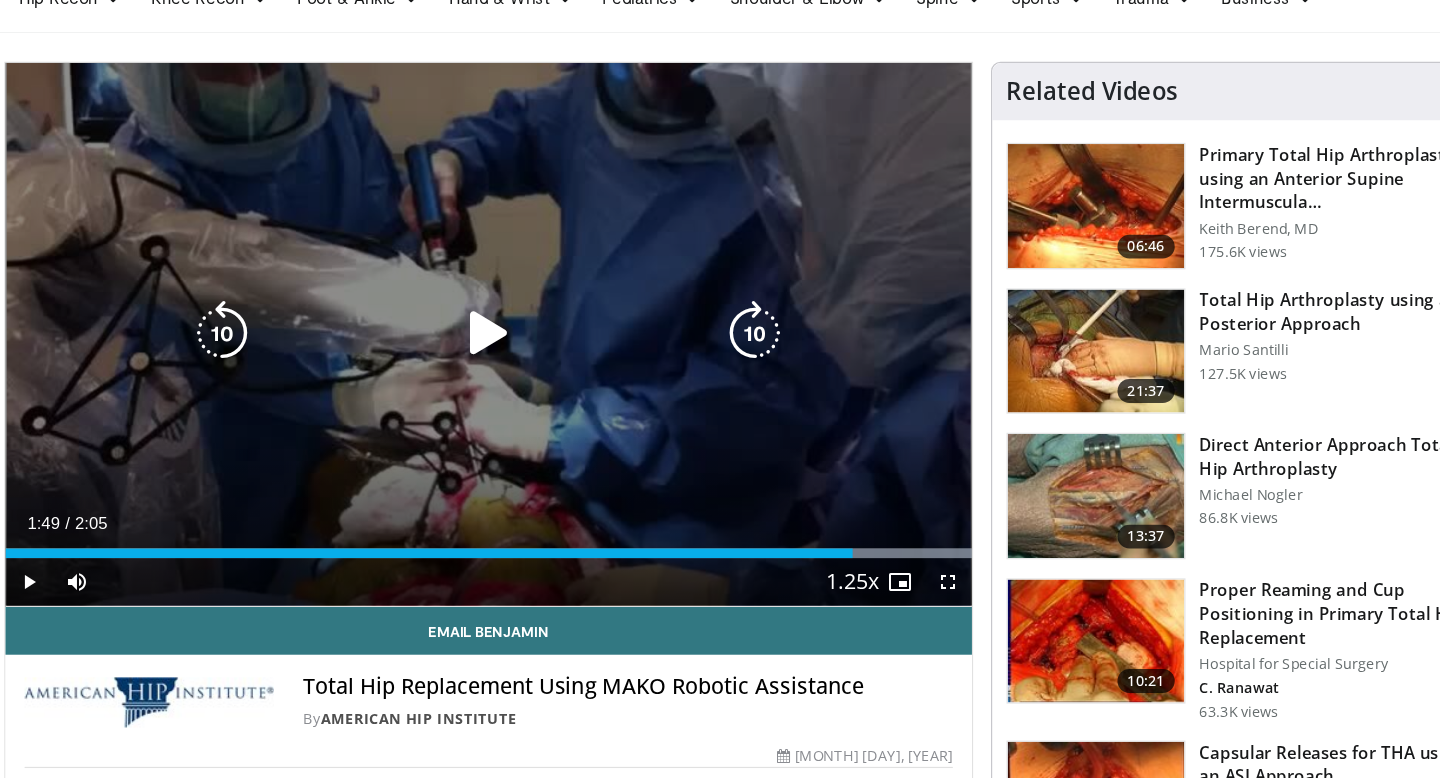 click at bounding box center (506, 329) 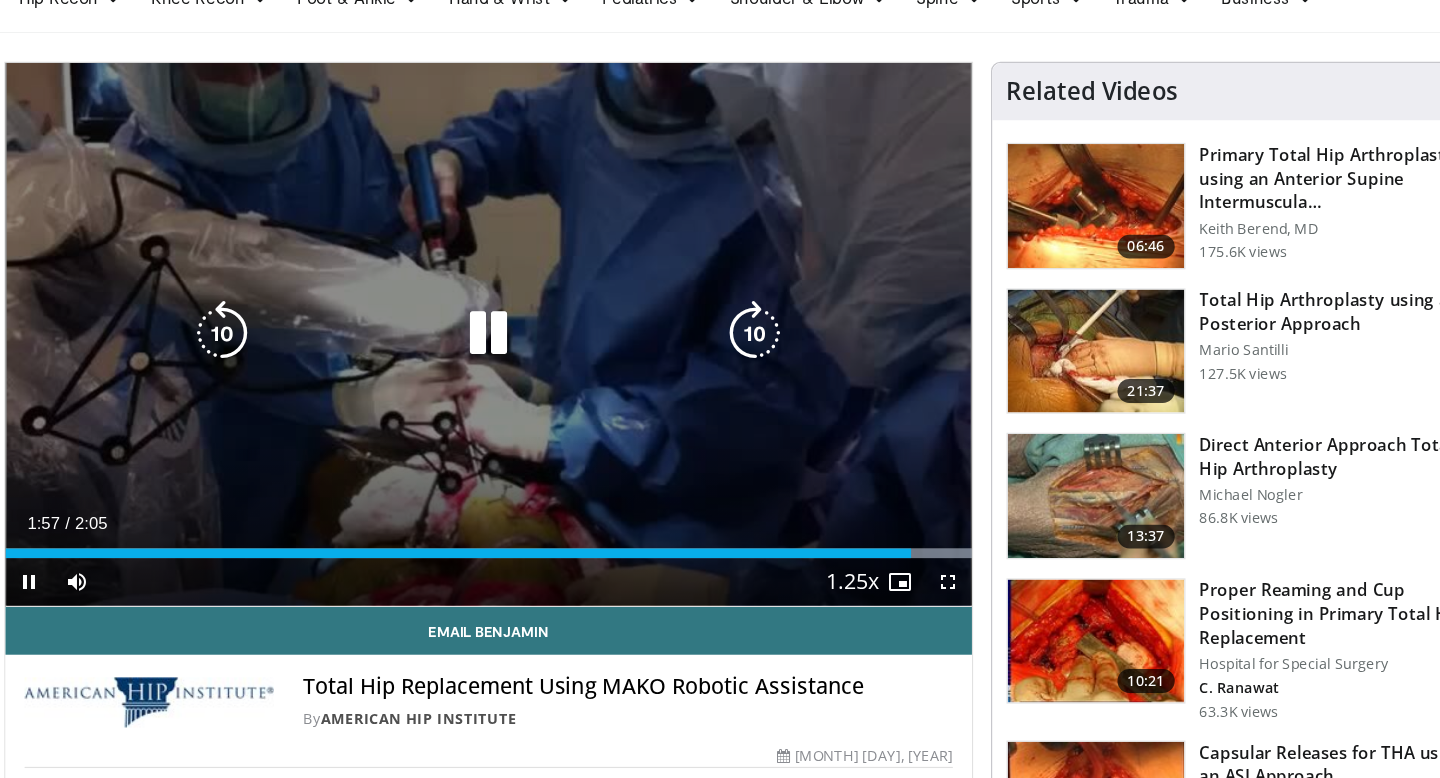 click at bounding box center (506, 329) 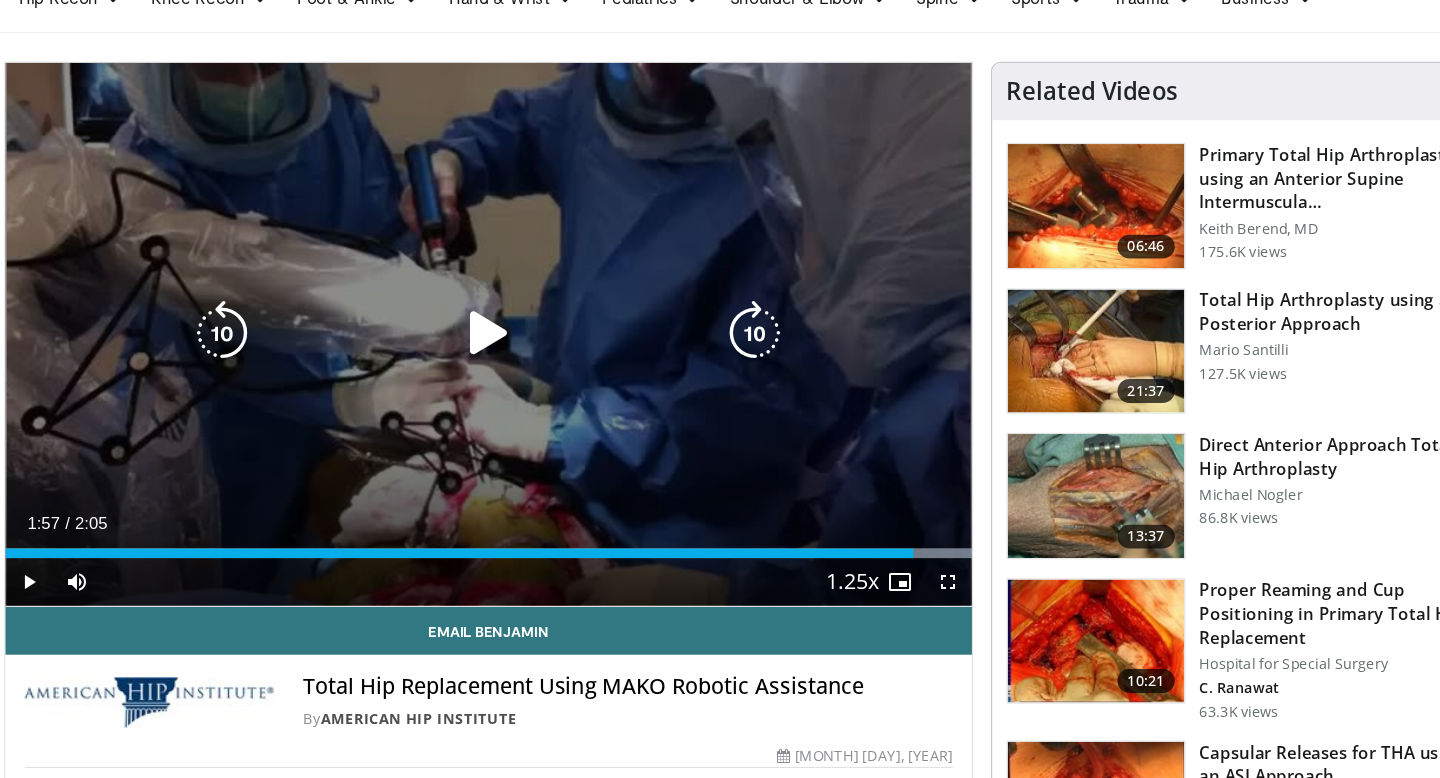 click at bounding box center (506, 329) 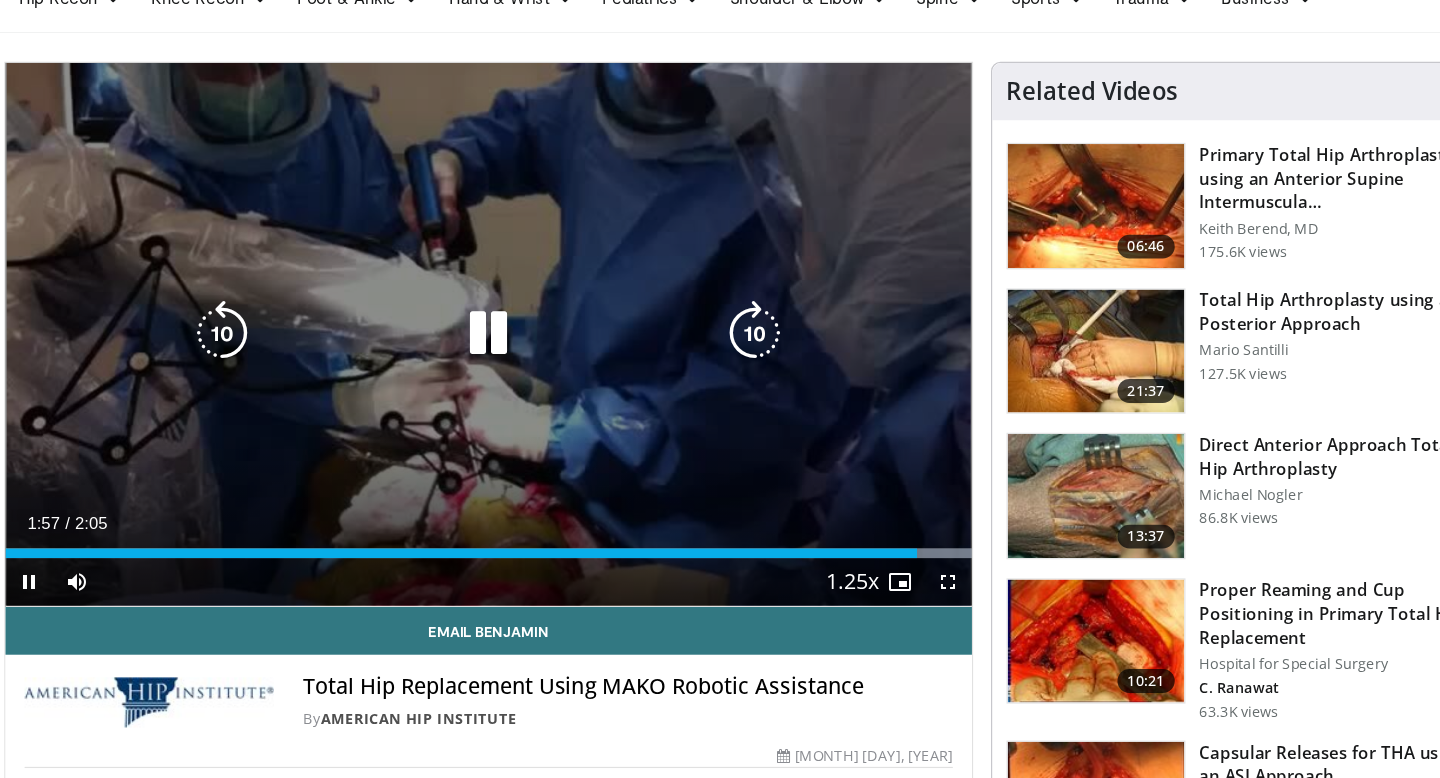 click at bounding box center (283, 329) 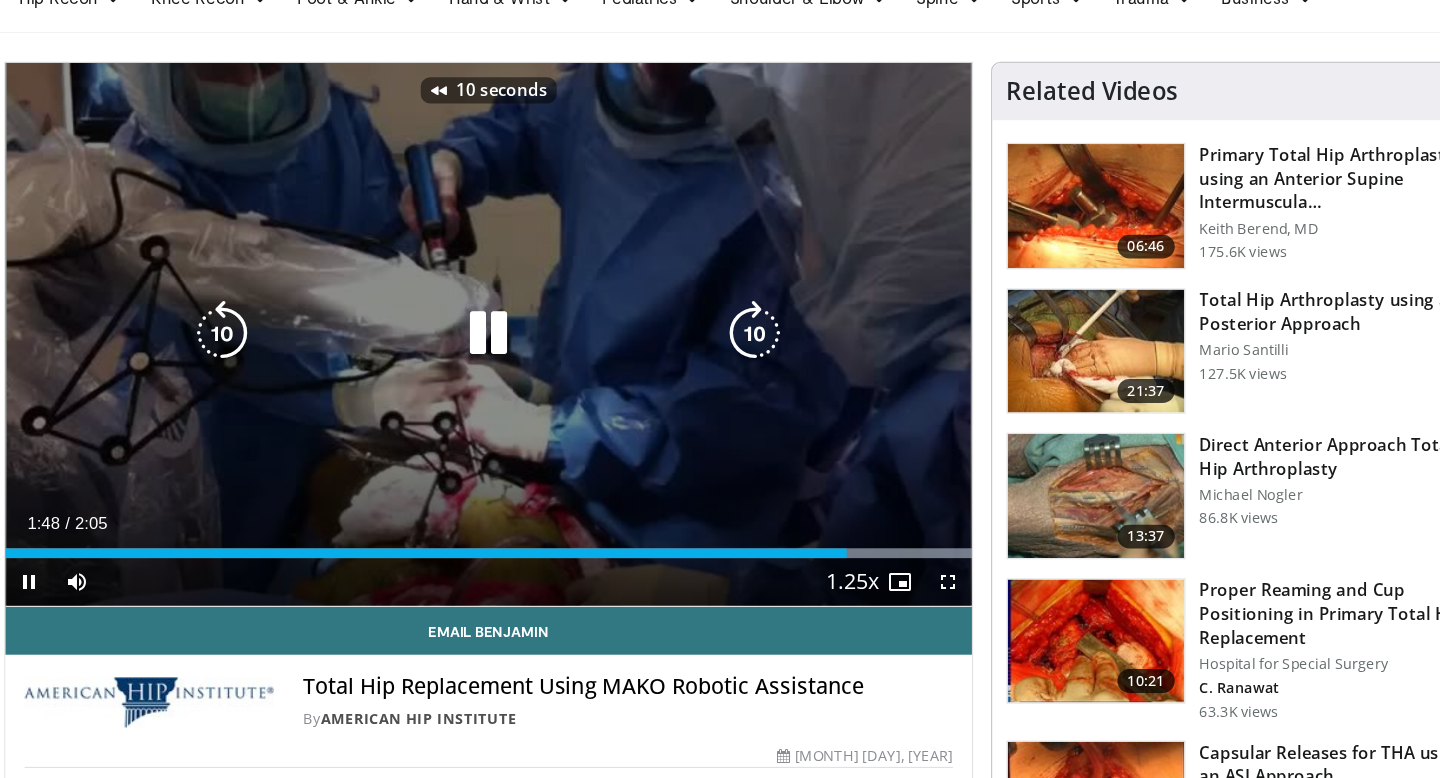 click at bounding box center [506, 329] 